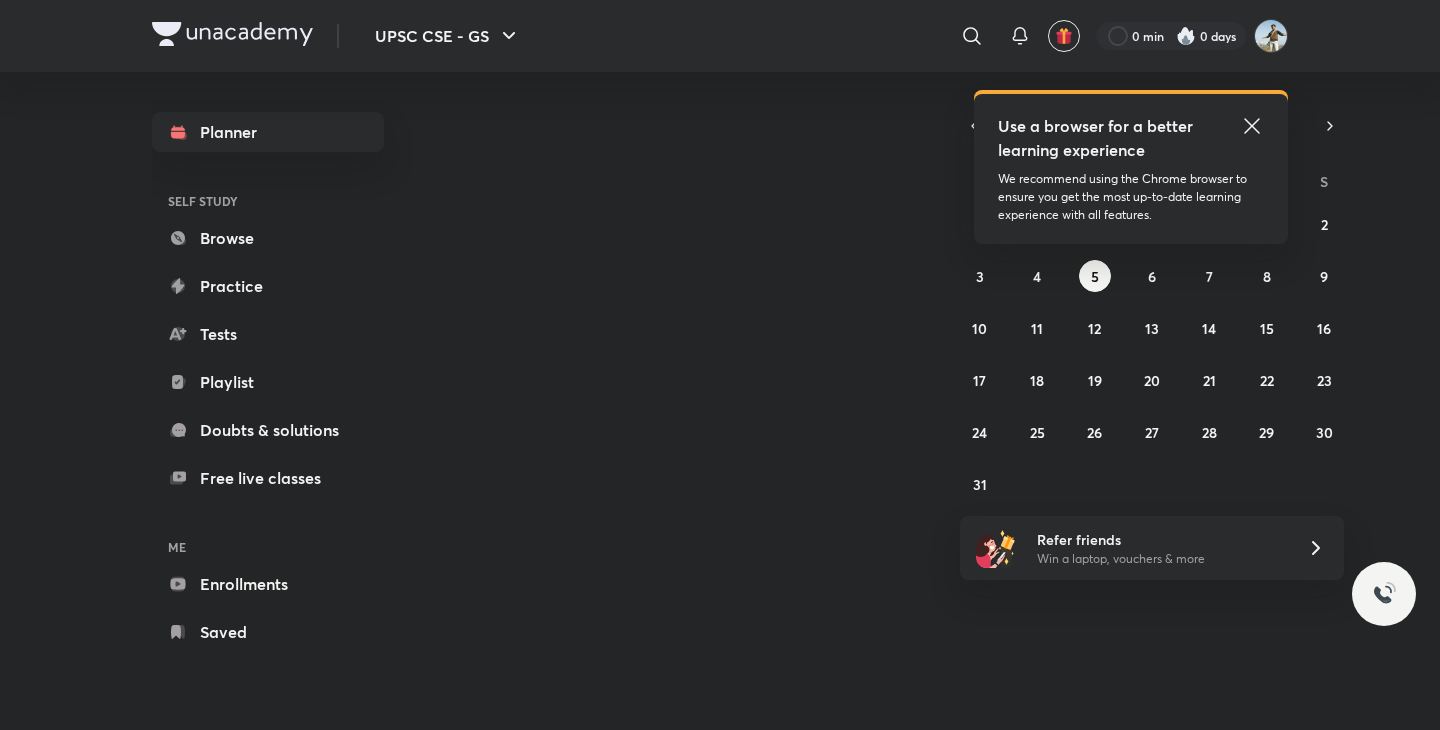 scroll, scrollTop: 0, scrollLeft: 0, axis: both 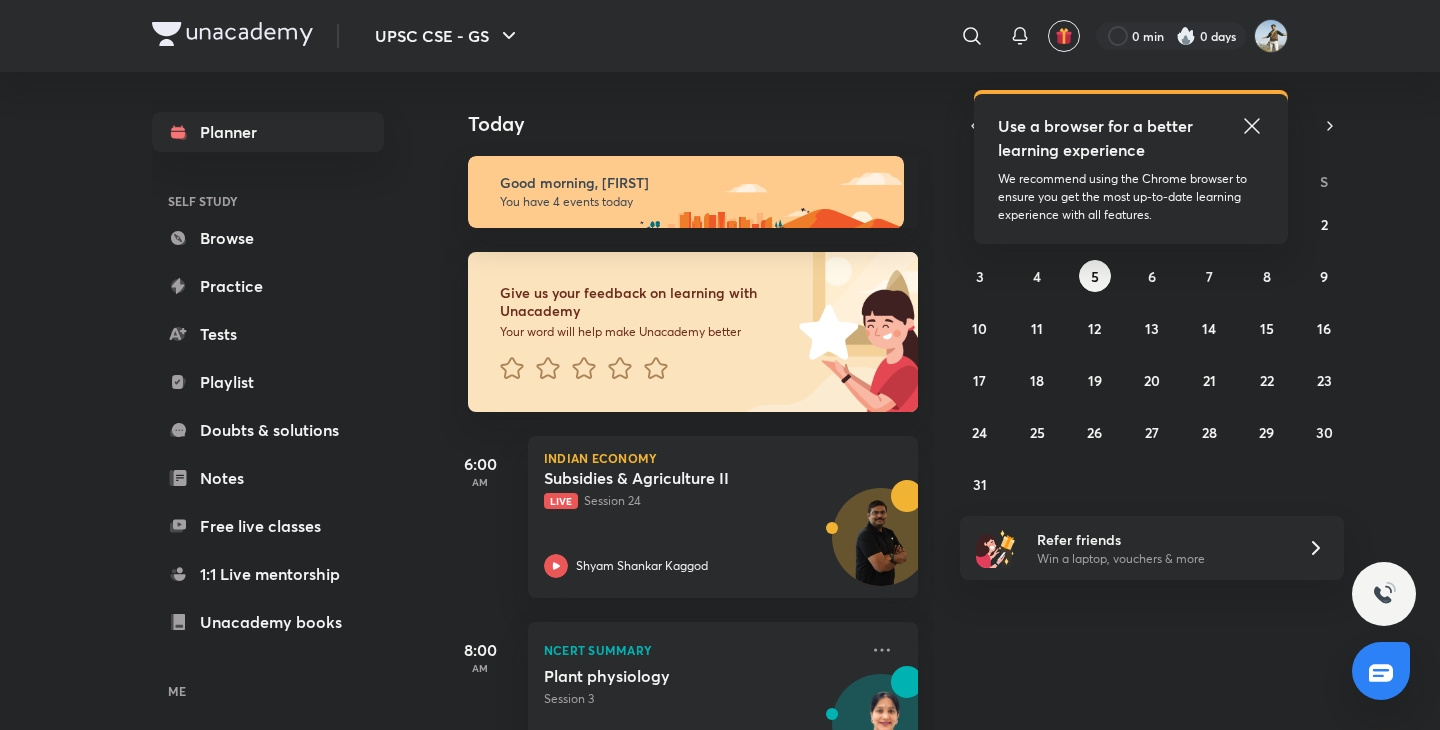 click 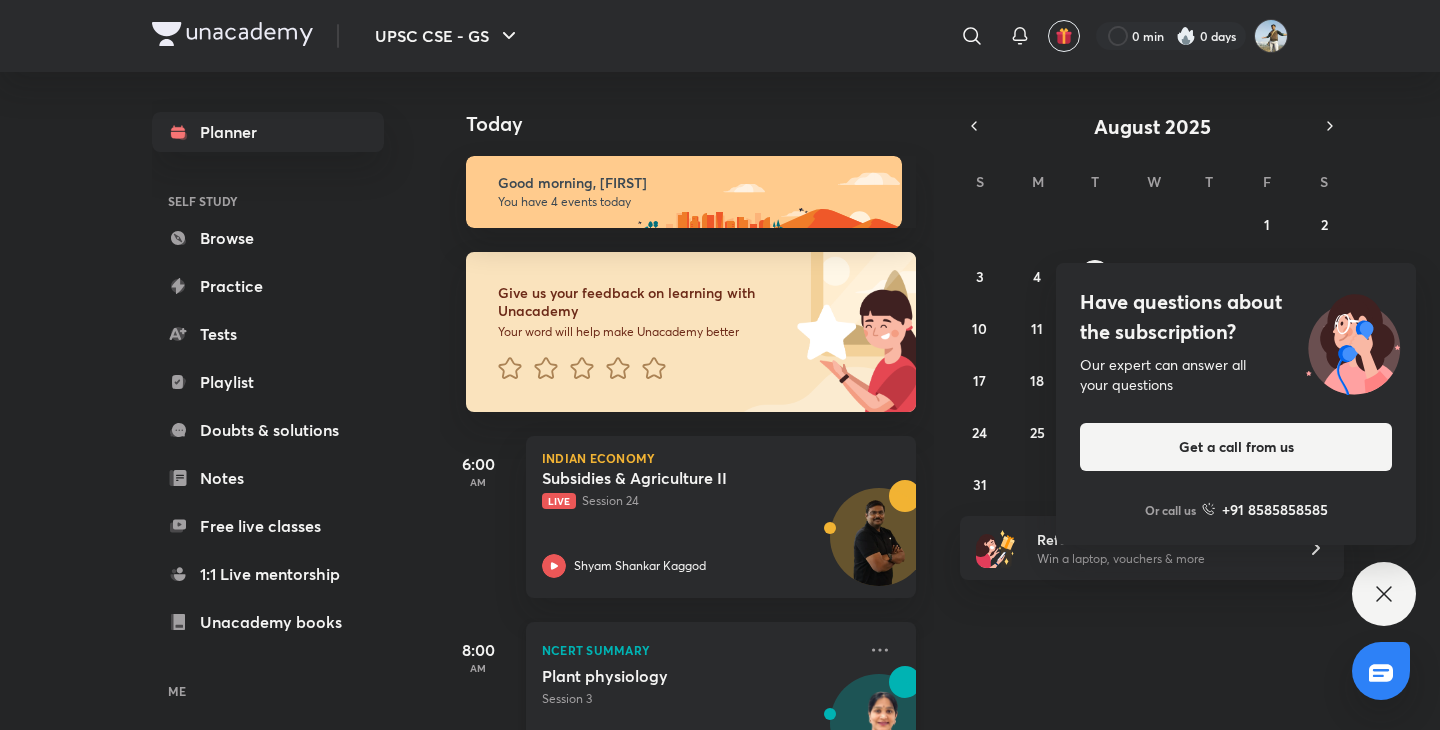 scroll, scrollTop: 403, scrollLeft: 2, axis: both 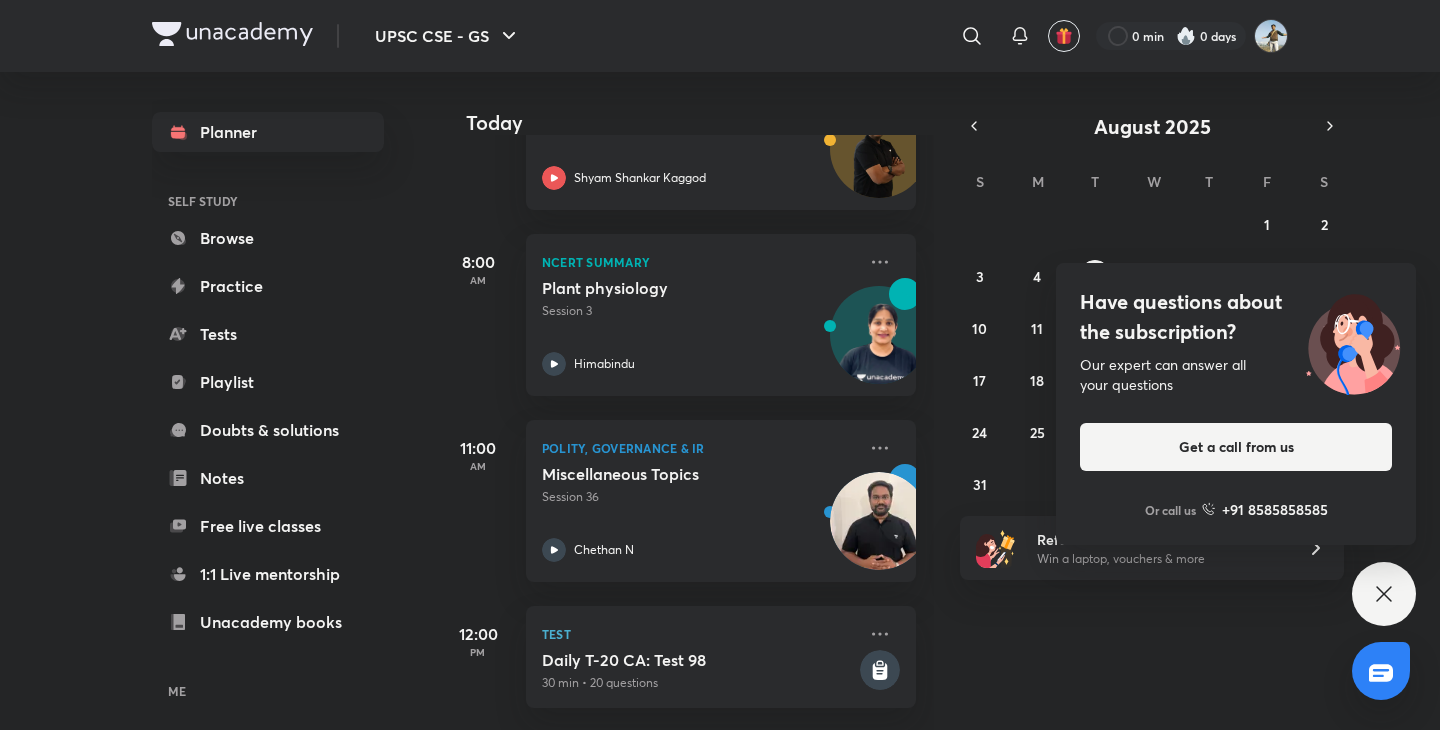 click 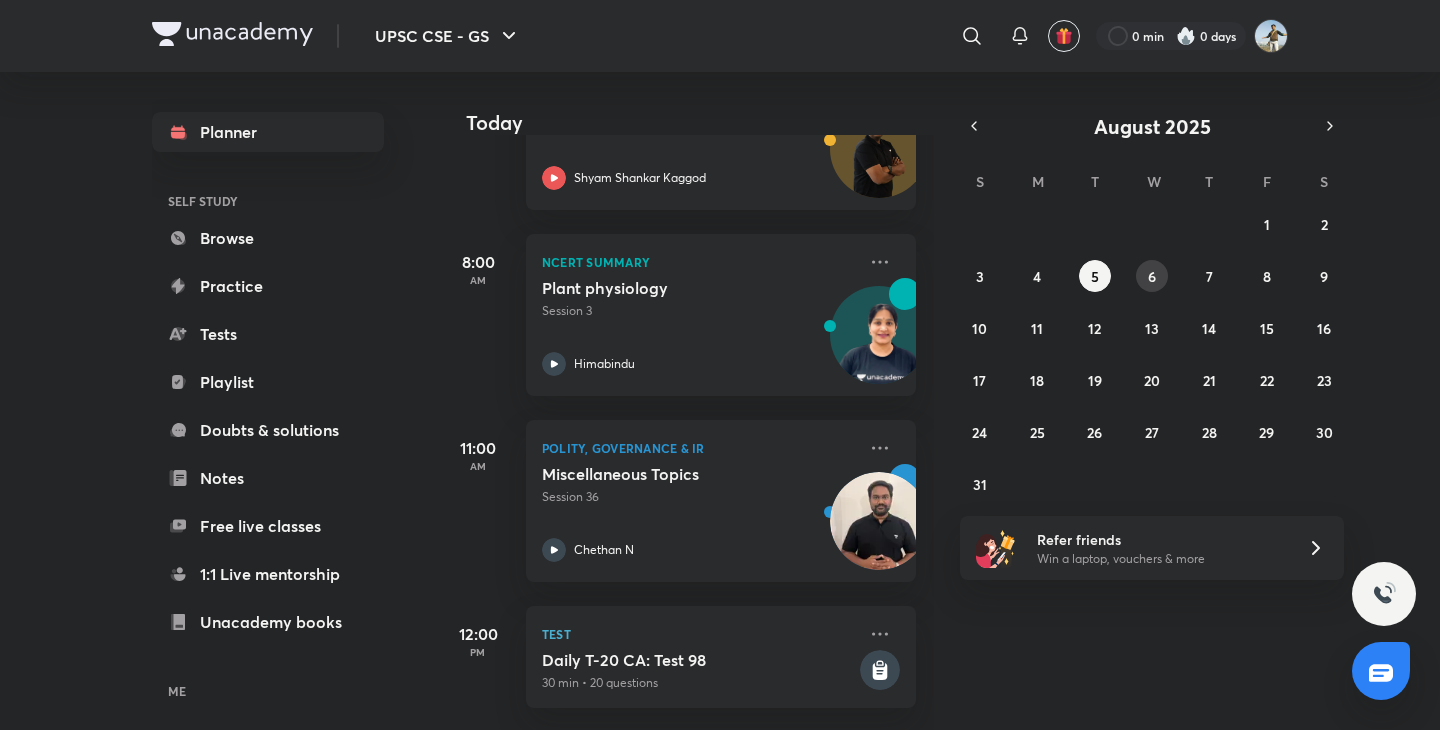 click on "6" at bounding box center [1152, 276] 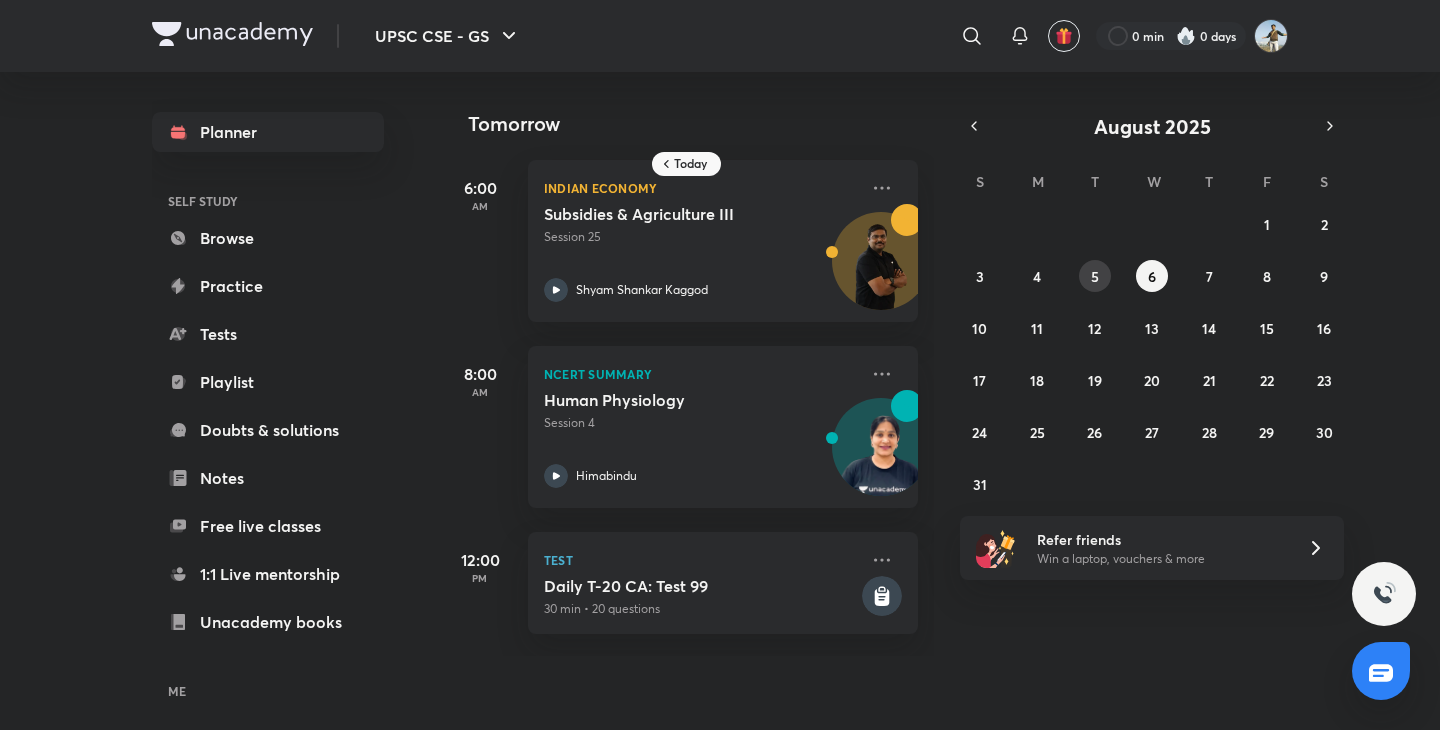 click on "5" at bounding box center (1095, 276) 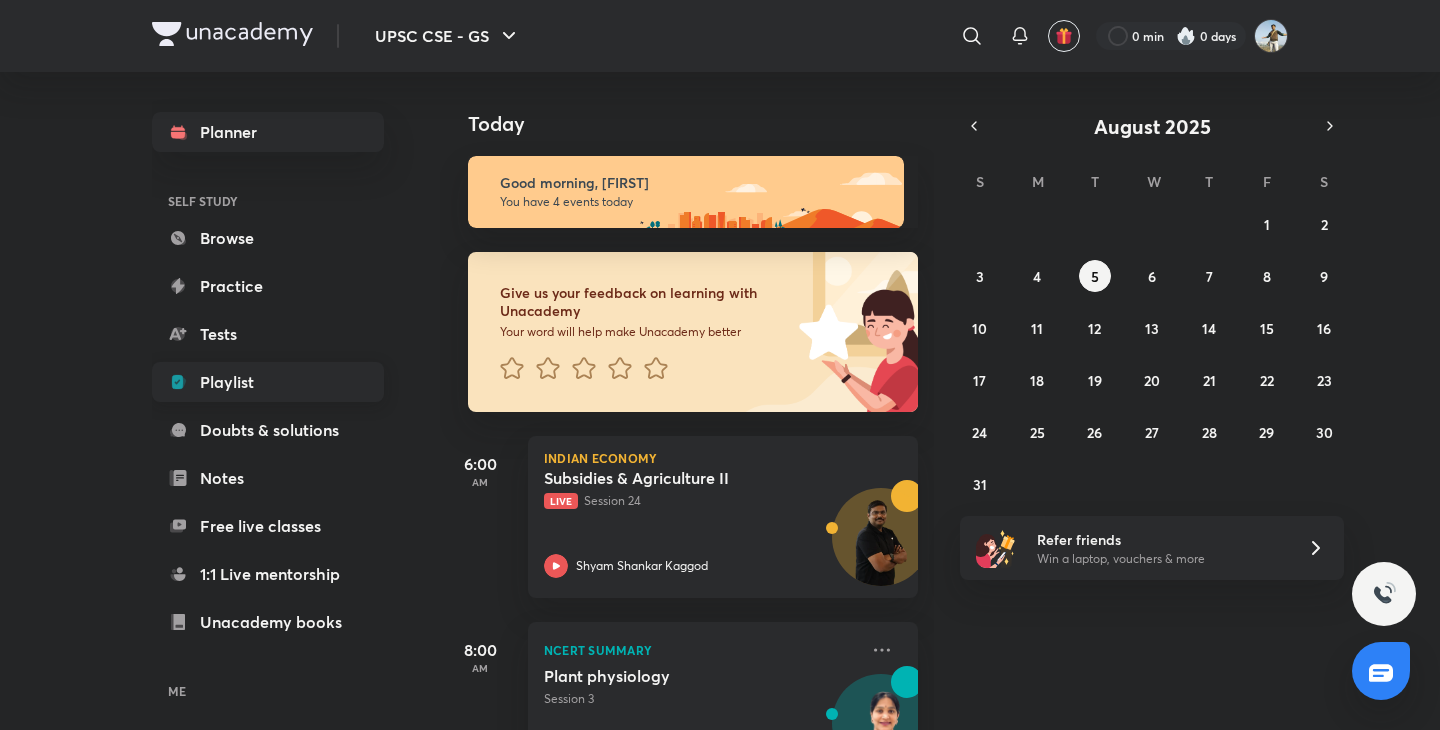 scroll, scrollTop: 122, scrollLeft: 0, axis: vertical 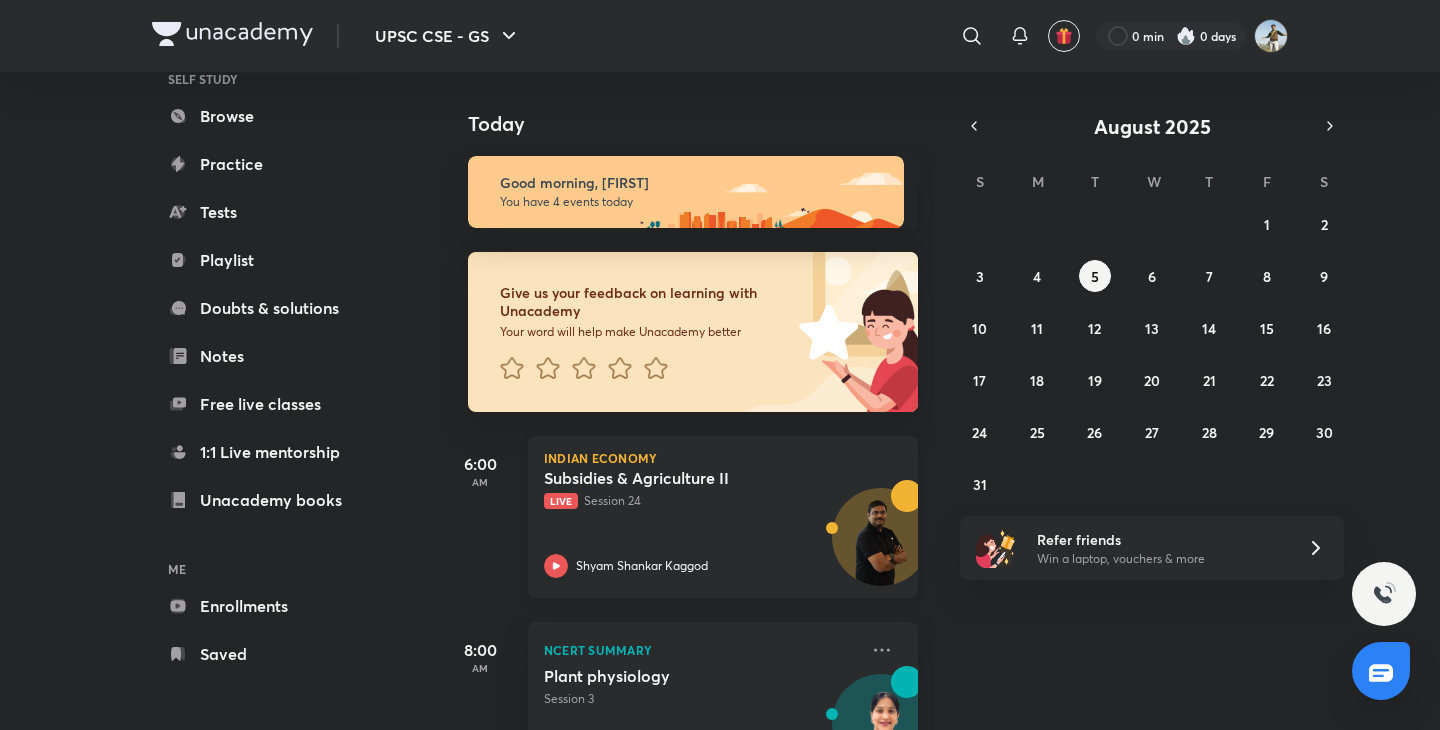 click on "Live Session 24" at bounding box center [701, 501] 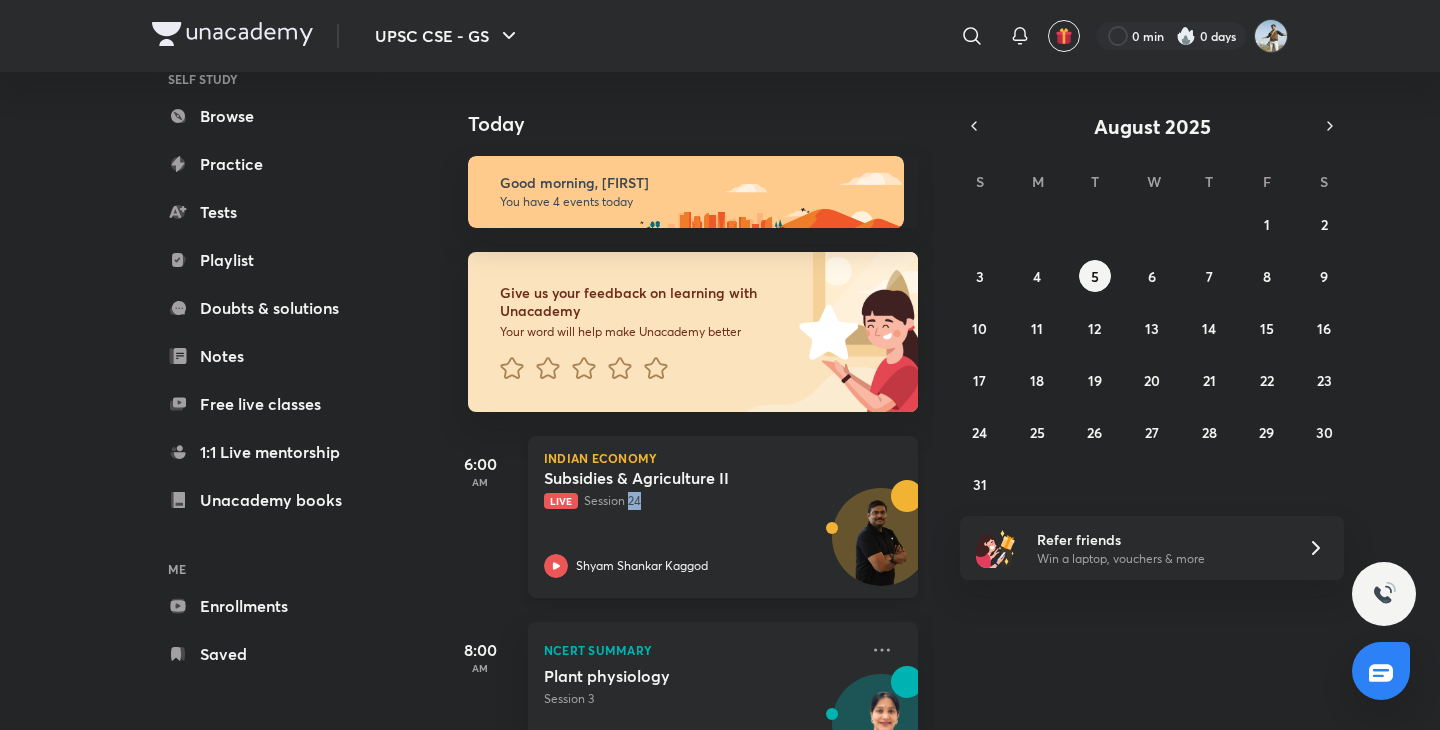 click on "Live Session 24" at bounding box center (701, 501) 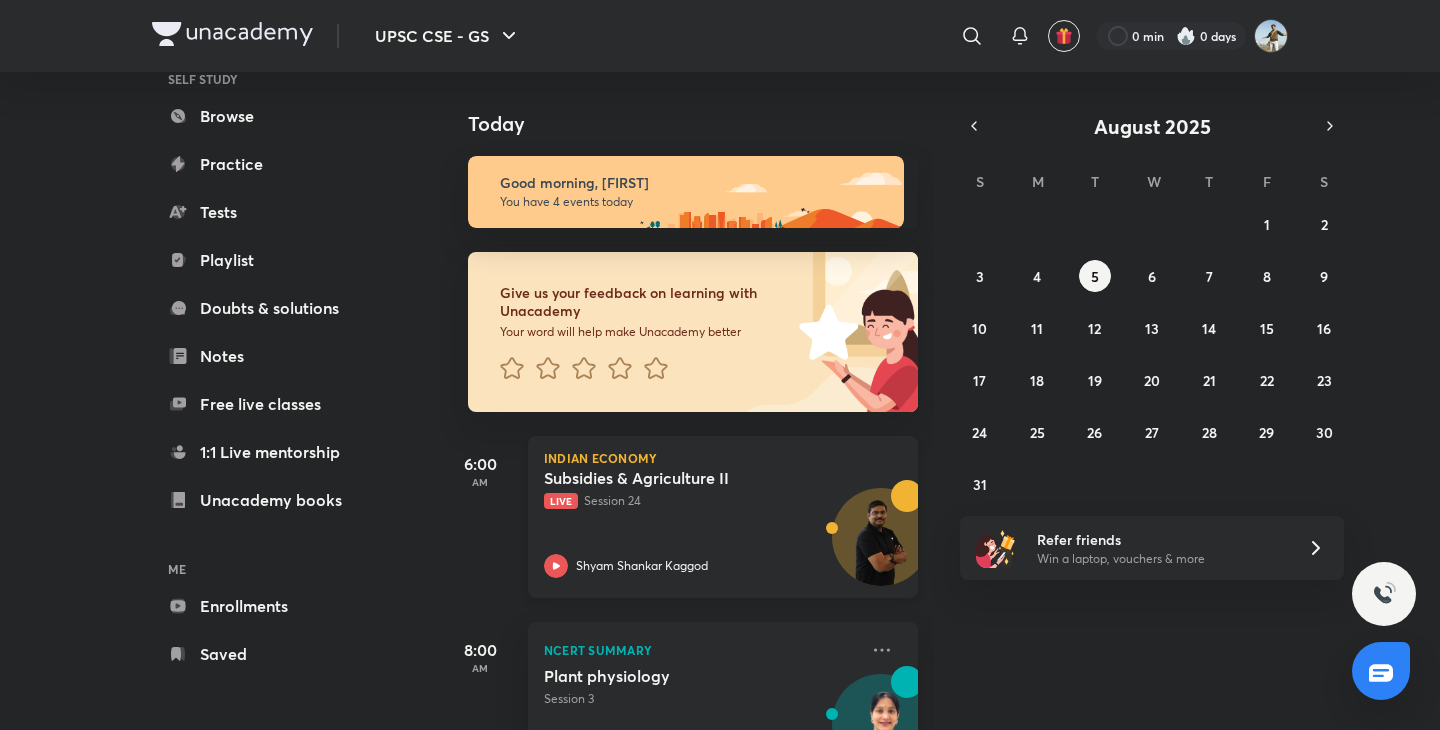 click on "Subsidies & Agriculture II Live Session 24" at bounding box center [701, 489] 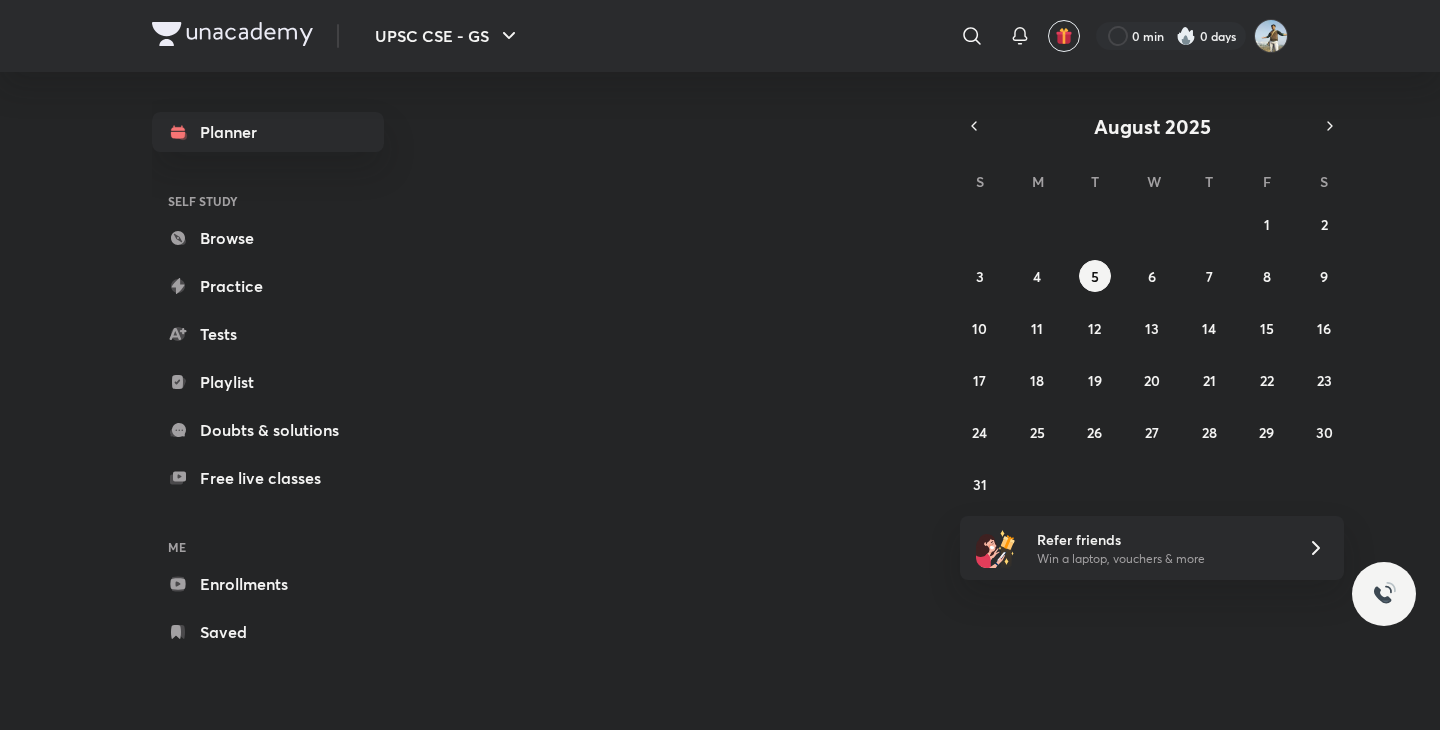 scroll, scrollTop: 0, scrollLeft: 0, axis: both 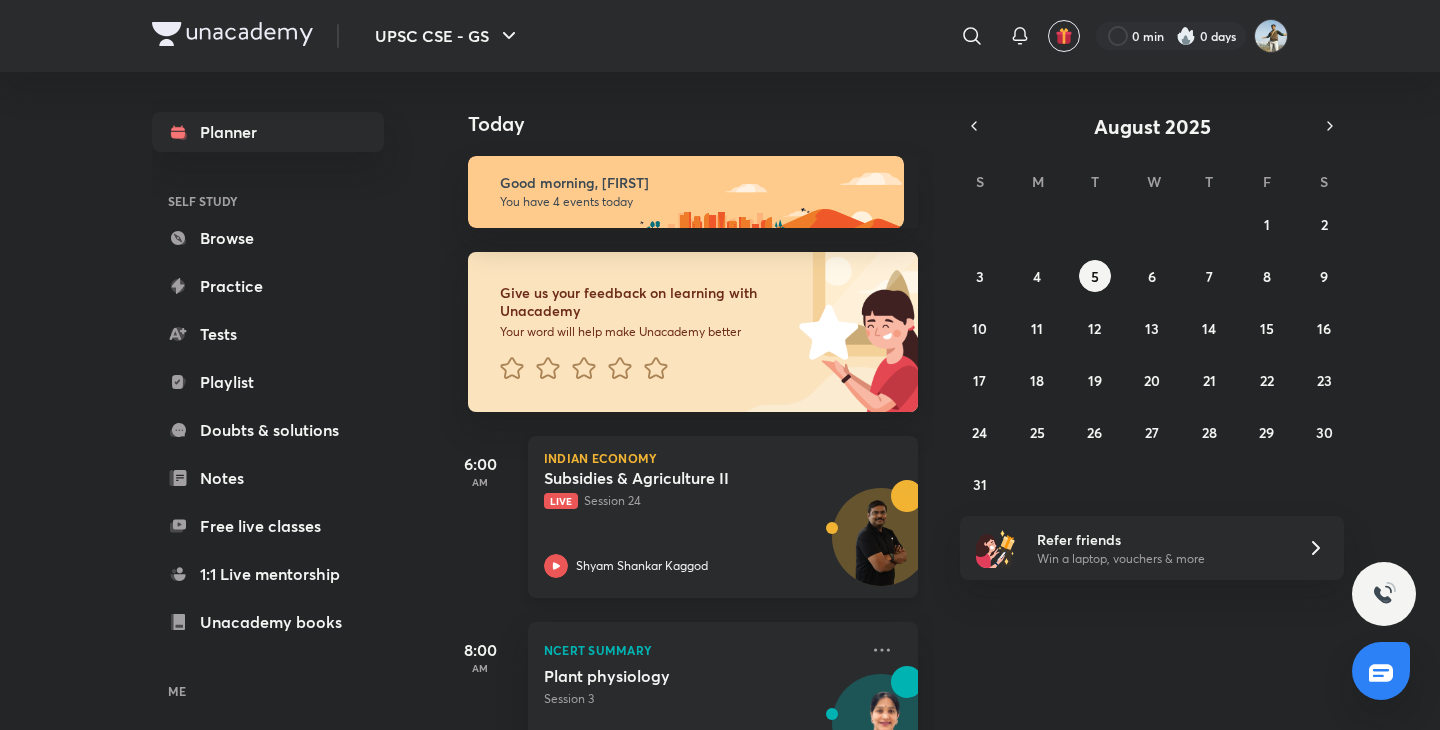 click on "Subsidies & Agriculture II" at bounding box center (668, 478) 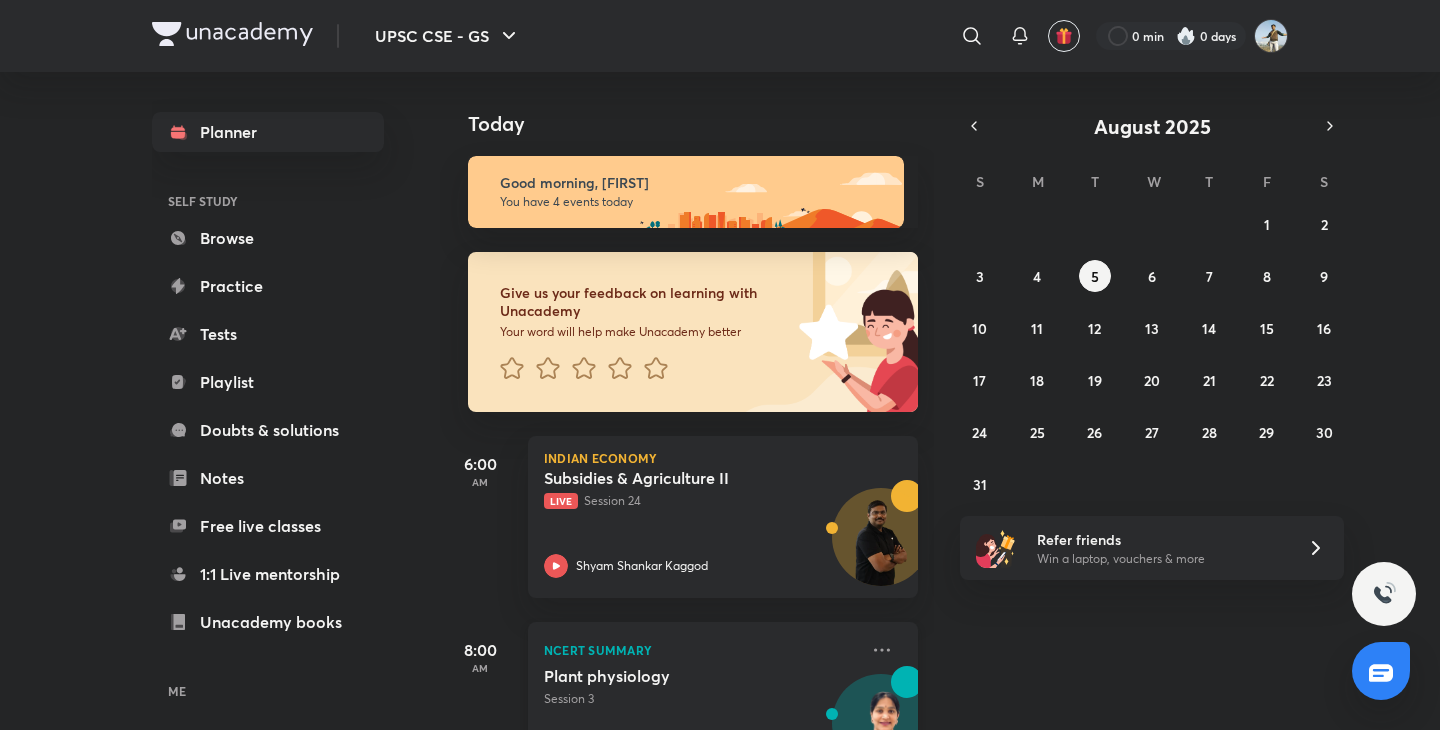 click on "Plant physiology" at bounding box center [668, 676] 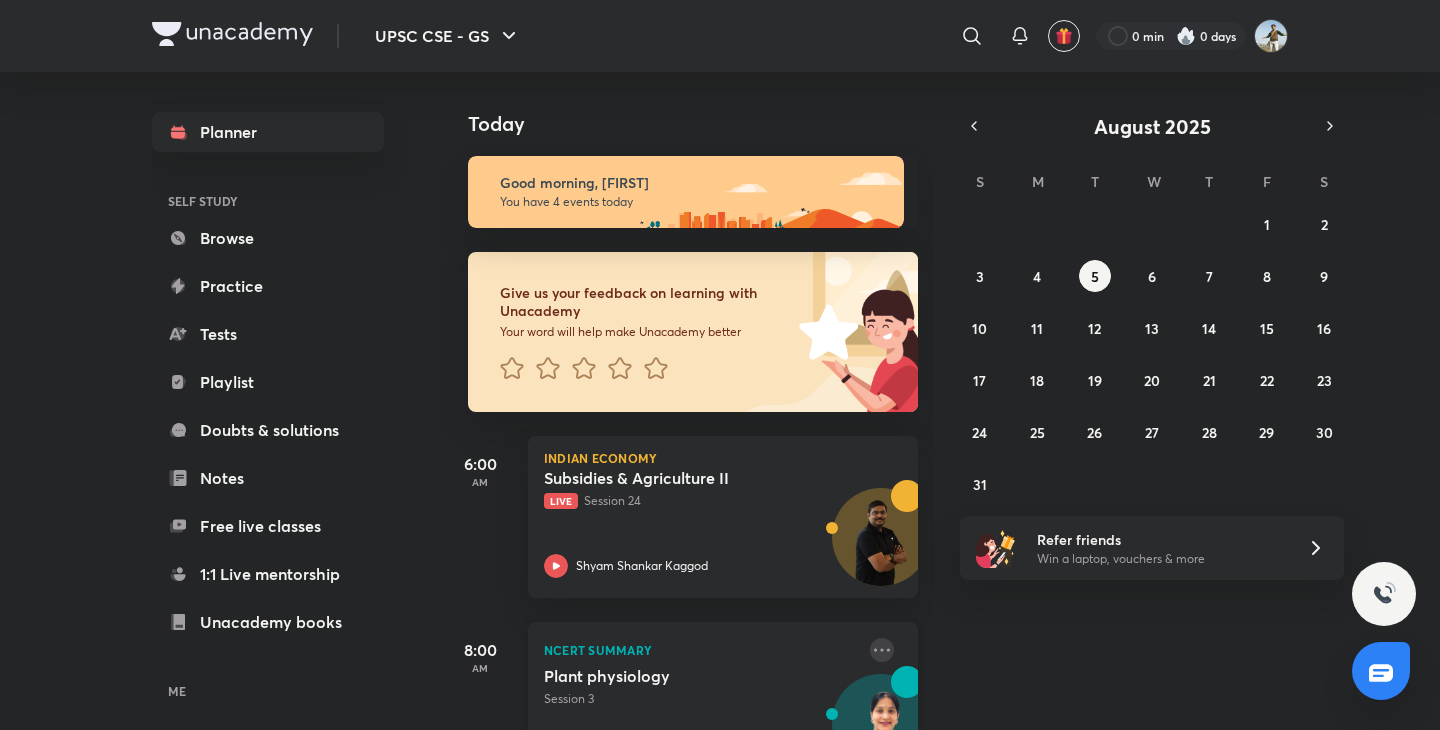 click 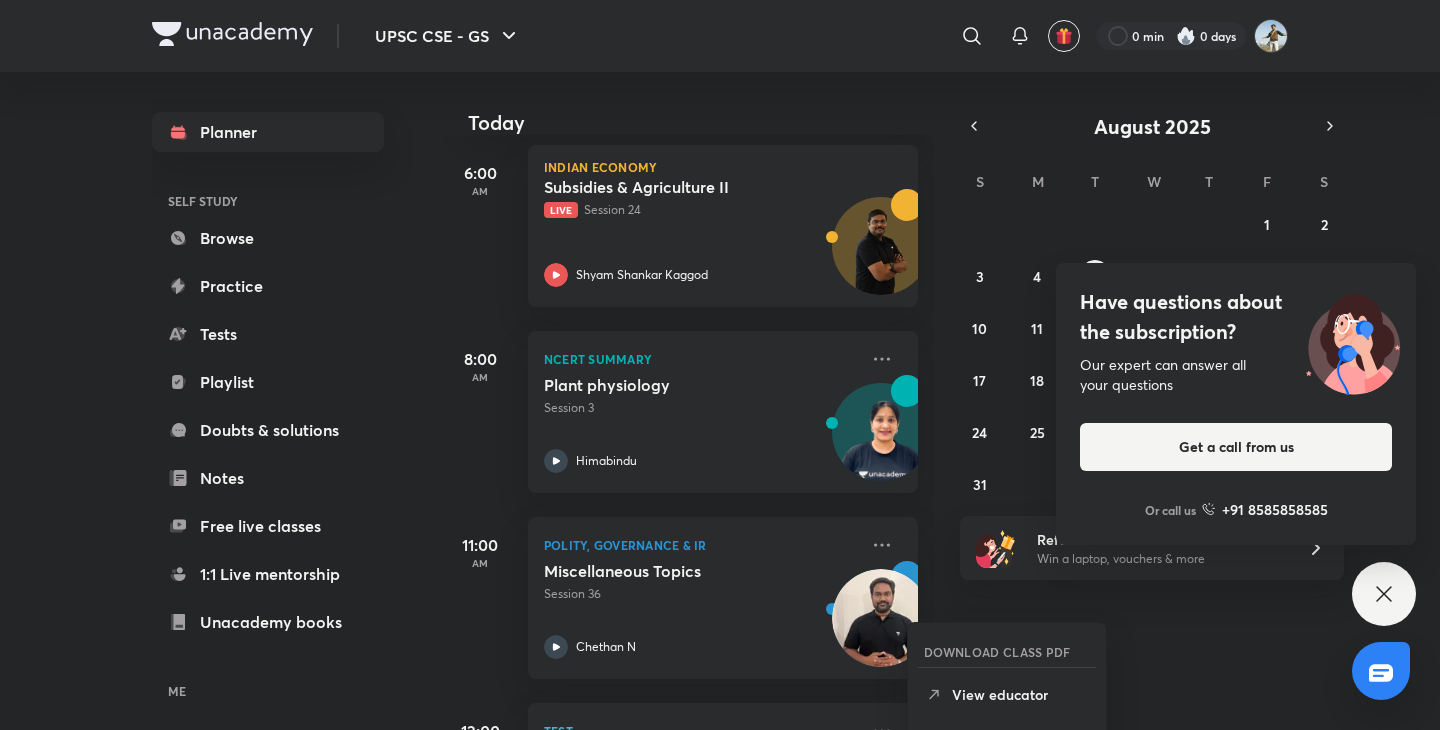 scroll, scrollTop: 293, scrollLeft: 0, axis: vertical 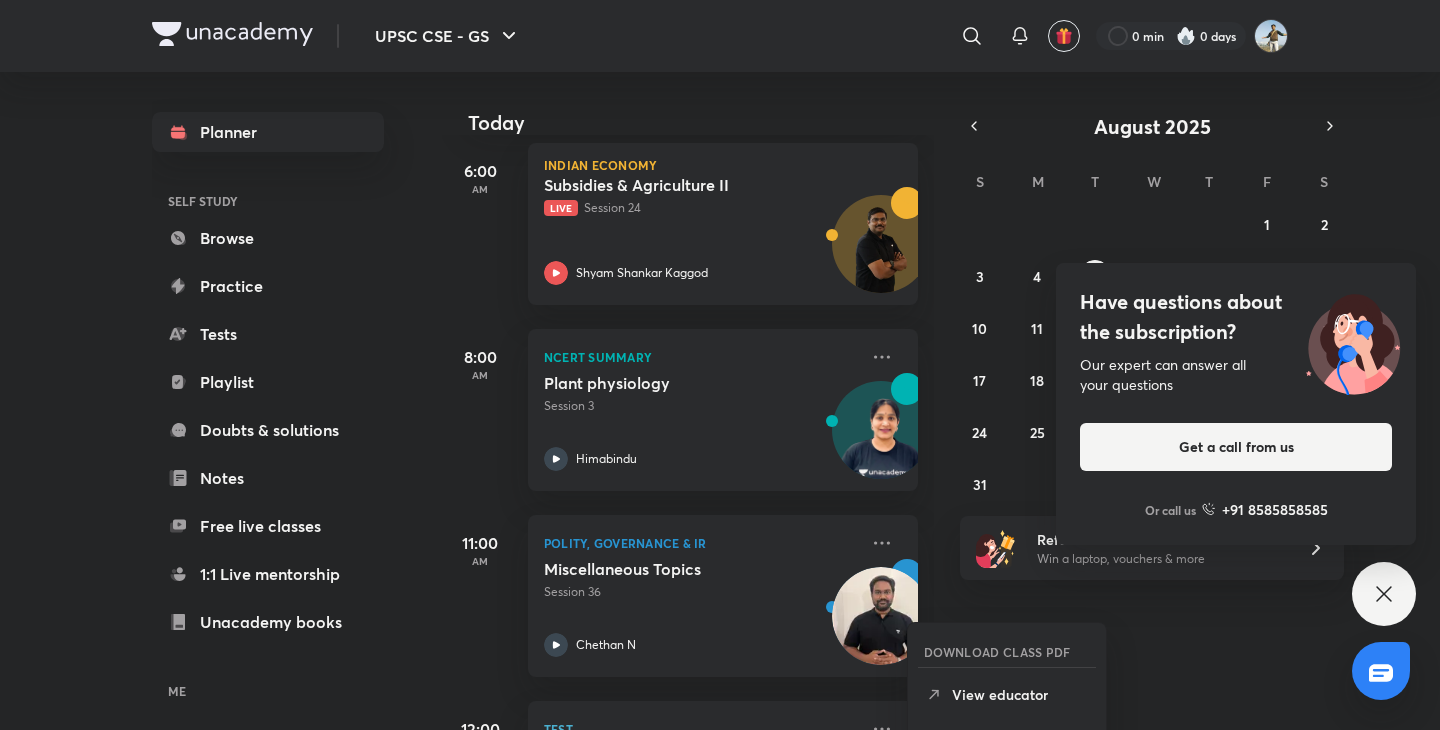 click on "Today Good morning, Srikanth You have 4 events today Give us your feedback on learning with Unacademy Your word will help make Unacademy better 6:00 AM Indian Economy Subsidies & Agriculture II Live Session 24 Shyam Shankar Kaggod 8:00 AM NCERT Summary Plant physiology Session 3 Himabindu  11:00 AM Polity, Governance & IR Miscellaneous Topics Session 36 Chethan N 12:00 PM Test Daily T-20 CA: Test 98 30 min • 20 questions" at bounding box center (938, 401) 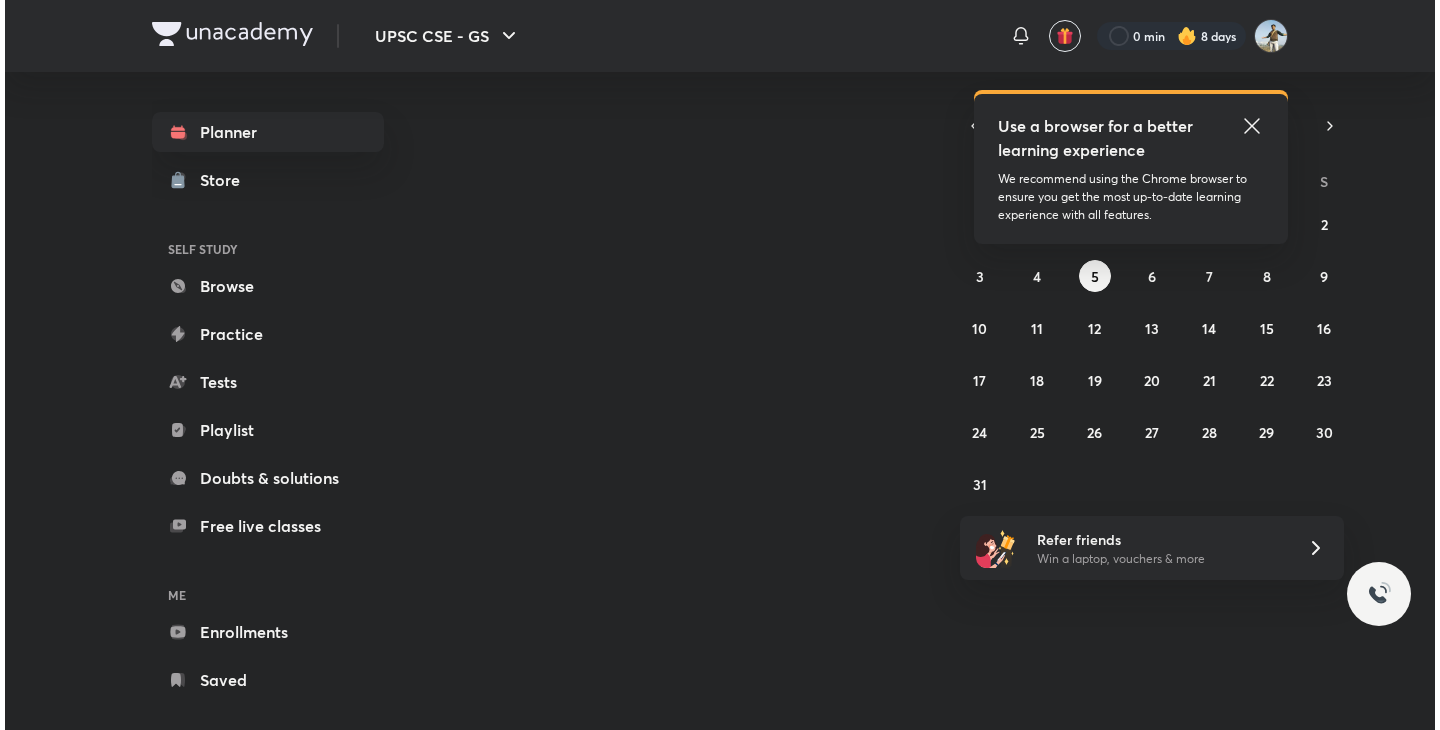 scroll, scrollTop: 0, scrollLeft: 0, axis: both 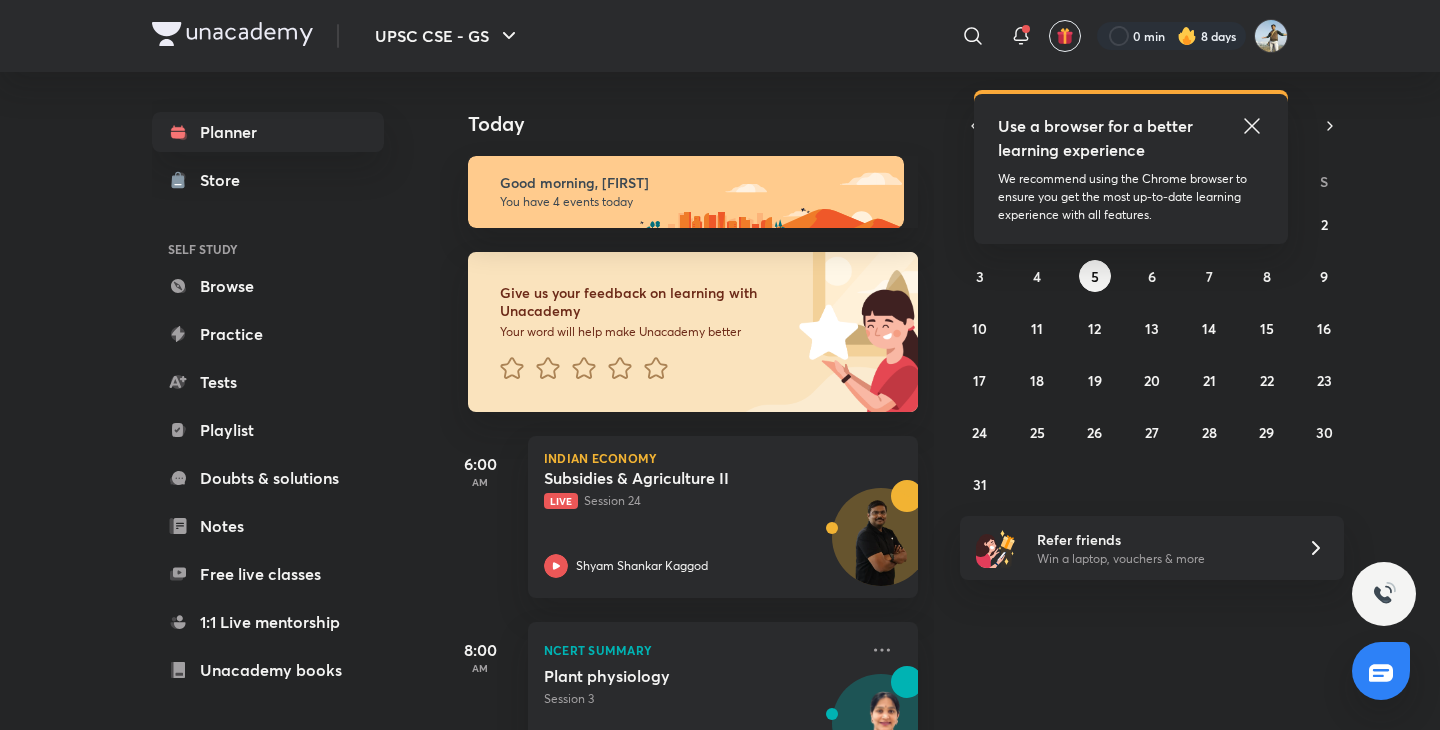 click 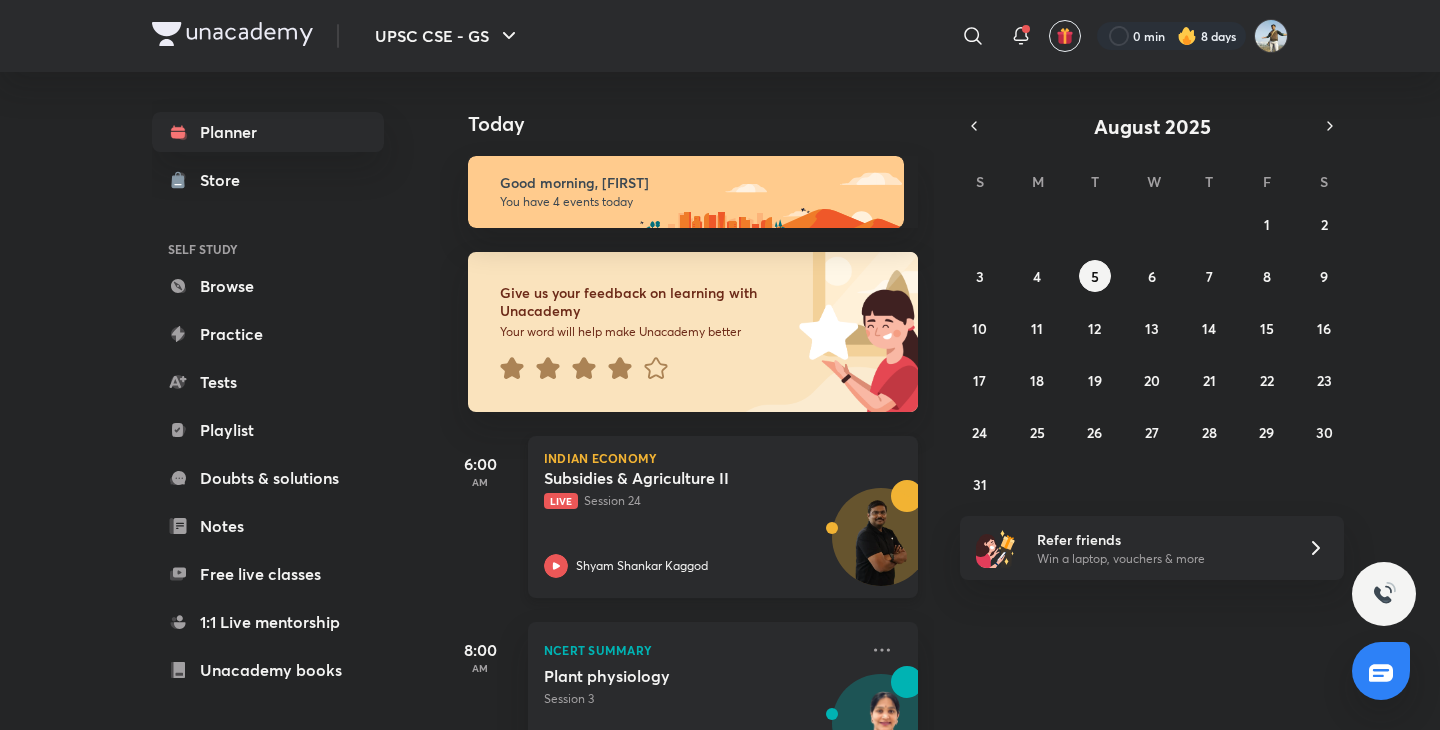 click on "Subsidies & Agriculture II Live Session 24 Shyam Shankar Kaggod" at bounding box center (701, 523) 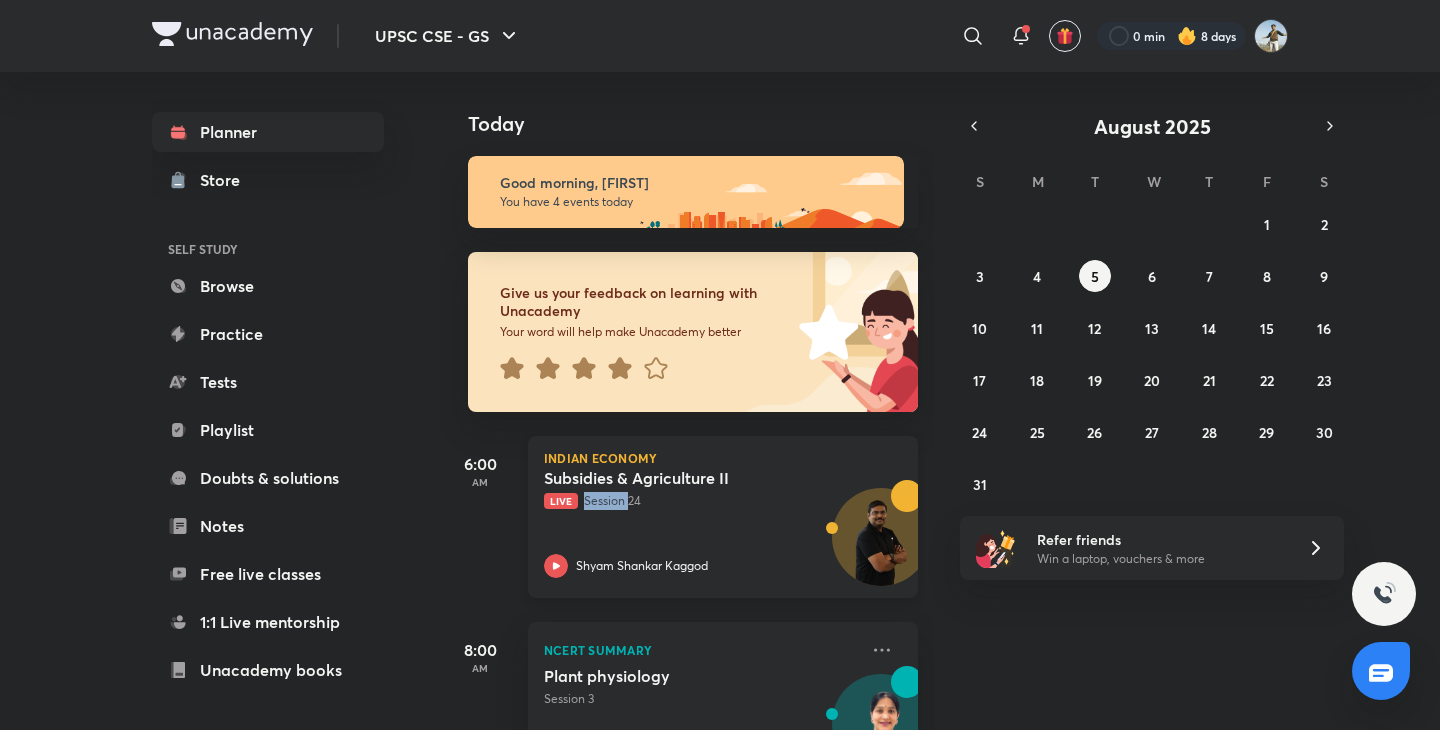 click on "Subsidies & Agriculture II Live Session 24 Shyam Shankar Kaggod" at bounding box center (701, 523) 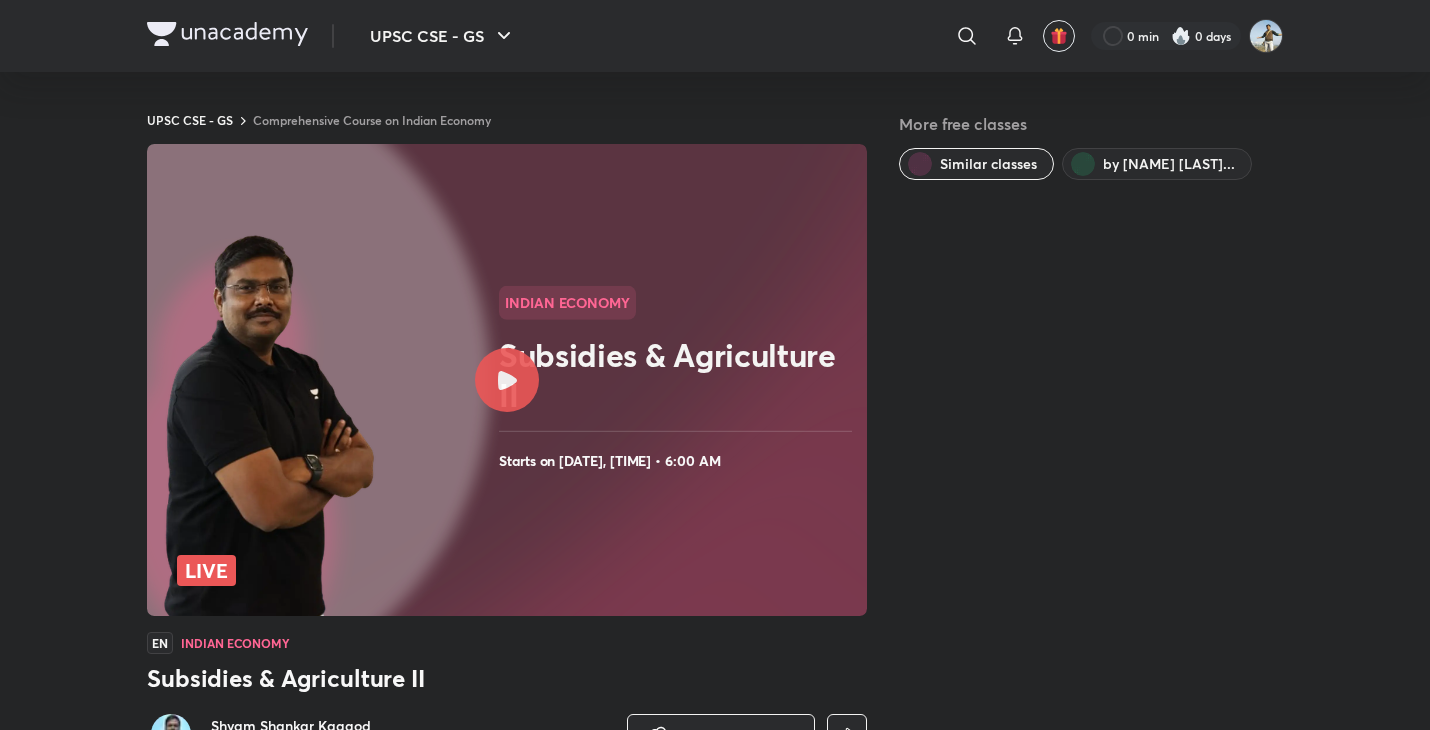scroll, scrollTop: 0, scrollLeft: 0, axis: both 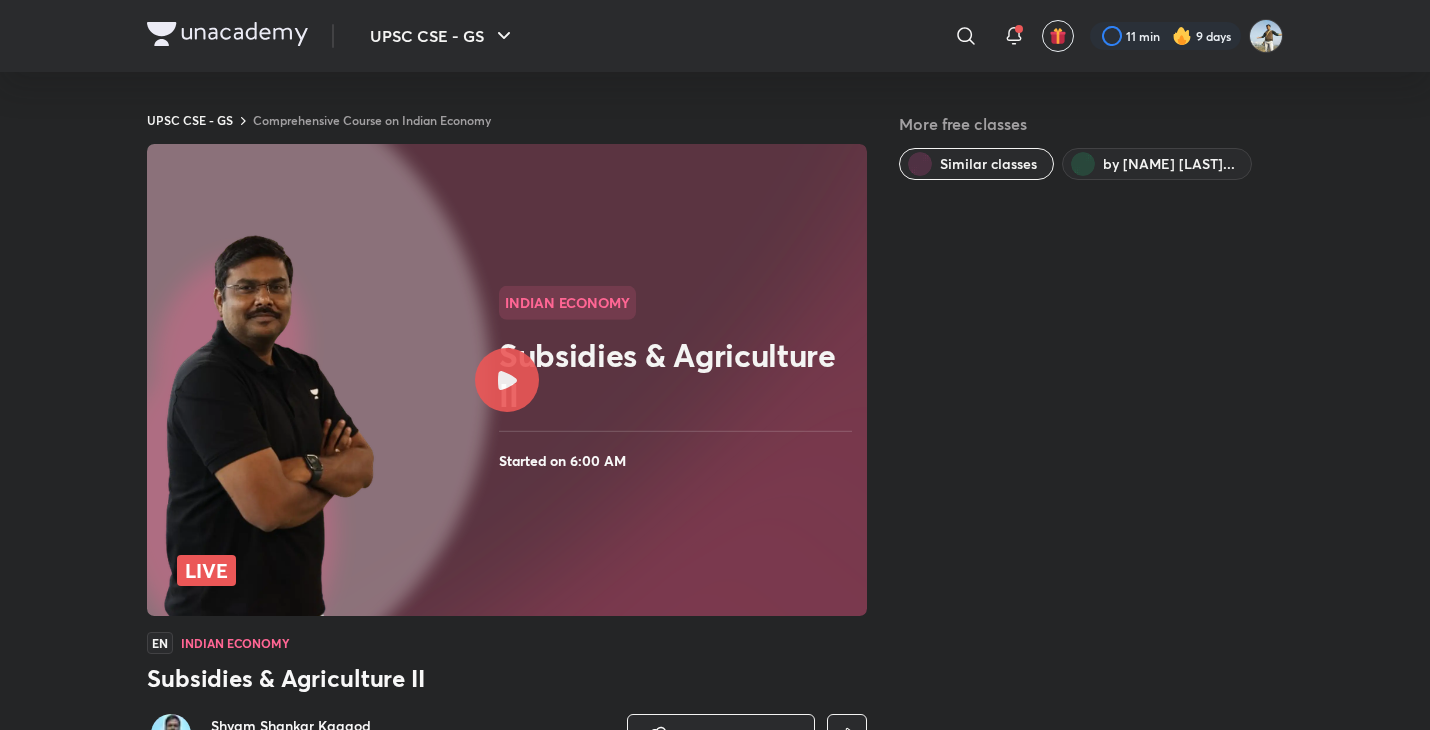 click at bounding box center (507, 380) 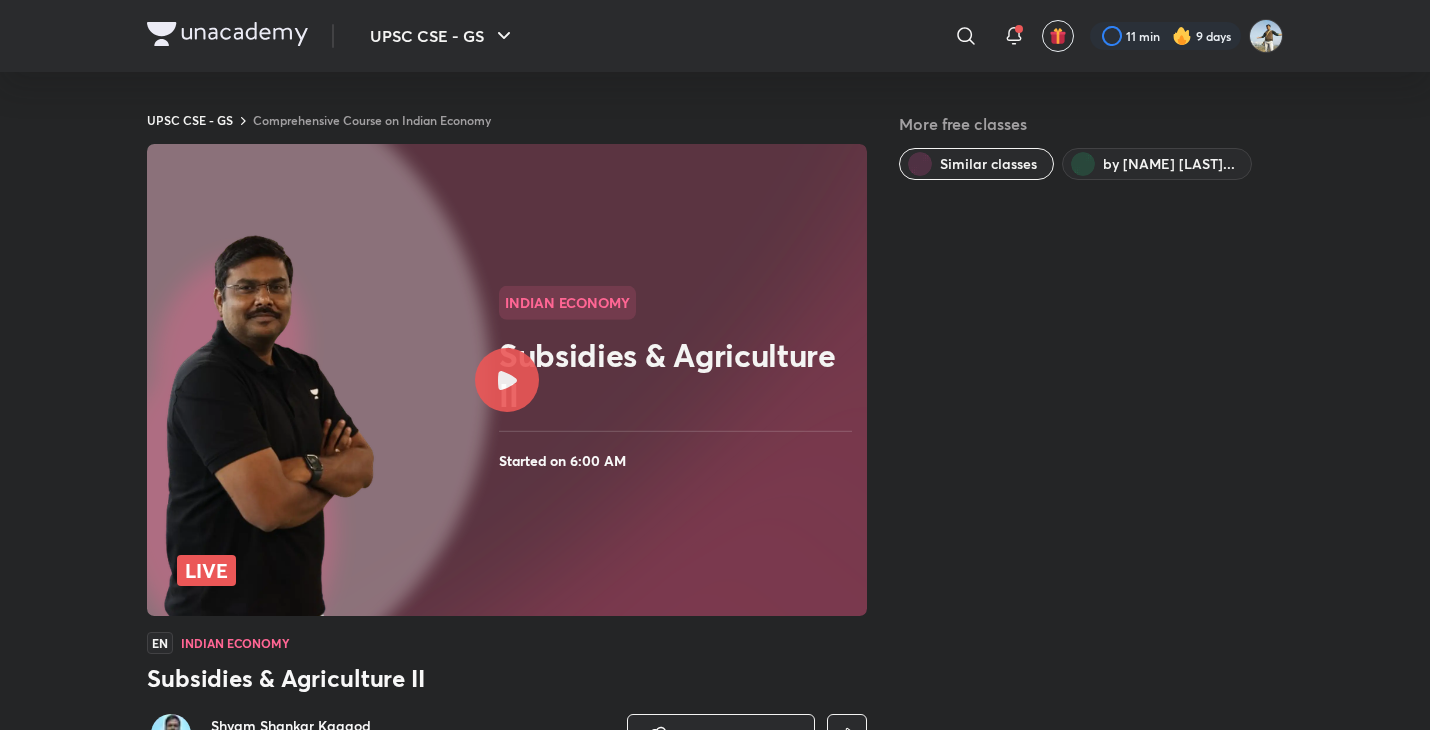 click at bounding box center [507, 380] 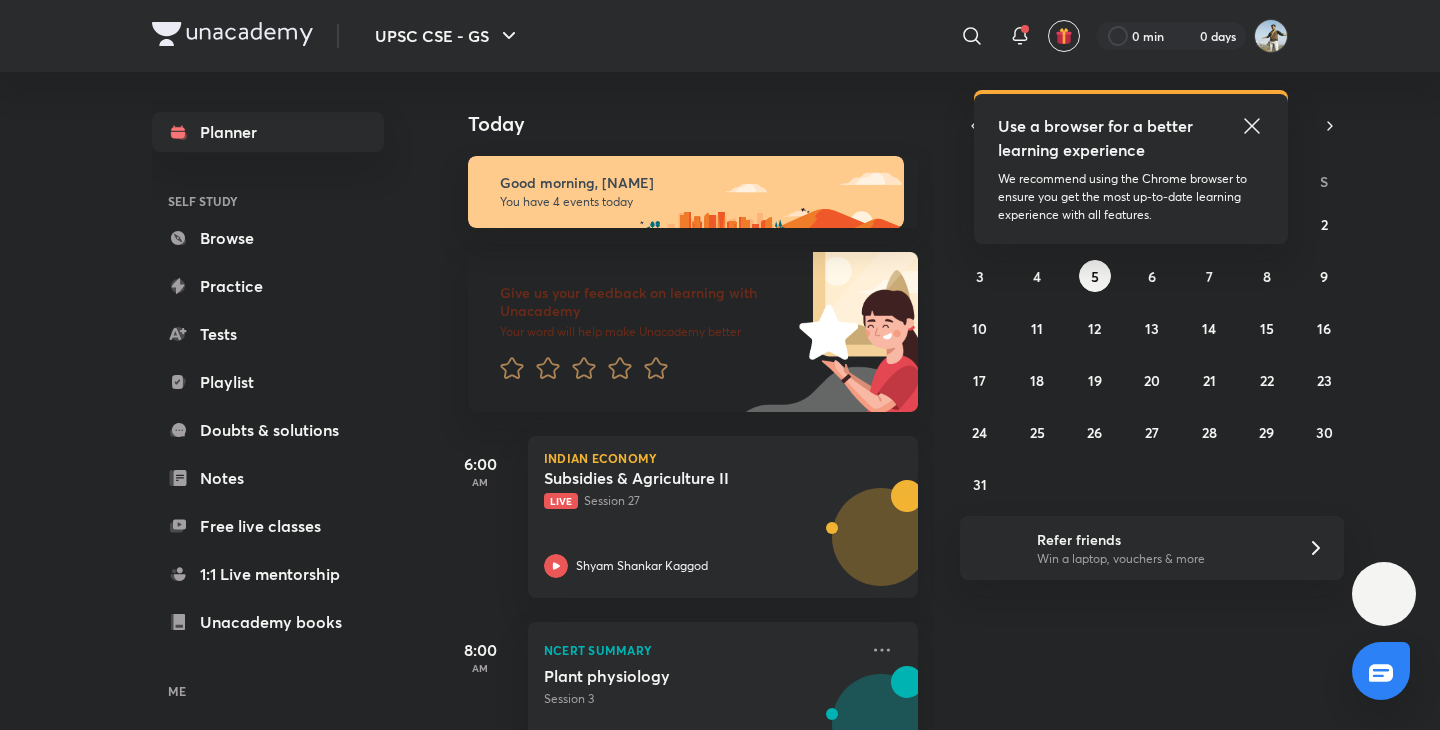 scroll, scrollTop: 0, scrollLeft: 0, axis: both 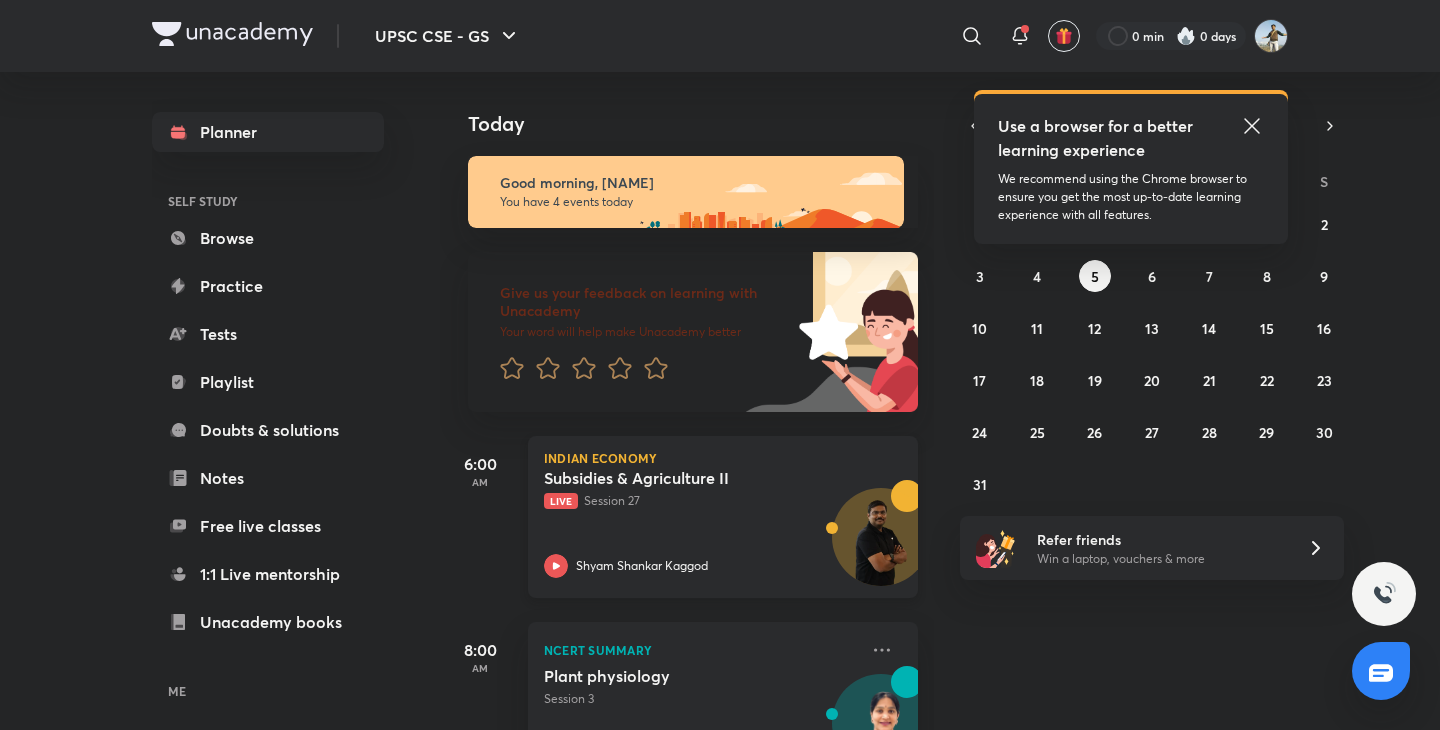 click on "Subsidies & Agriculture II Live Session 27 [NAME] [LAST]" at bounding box center [701, 523] 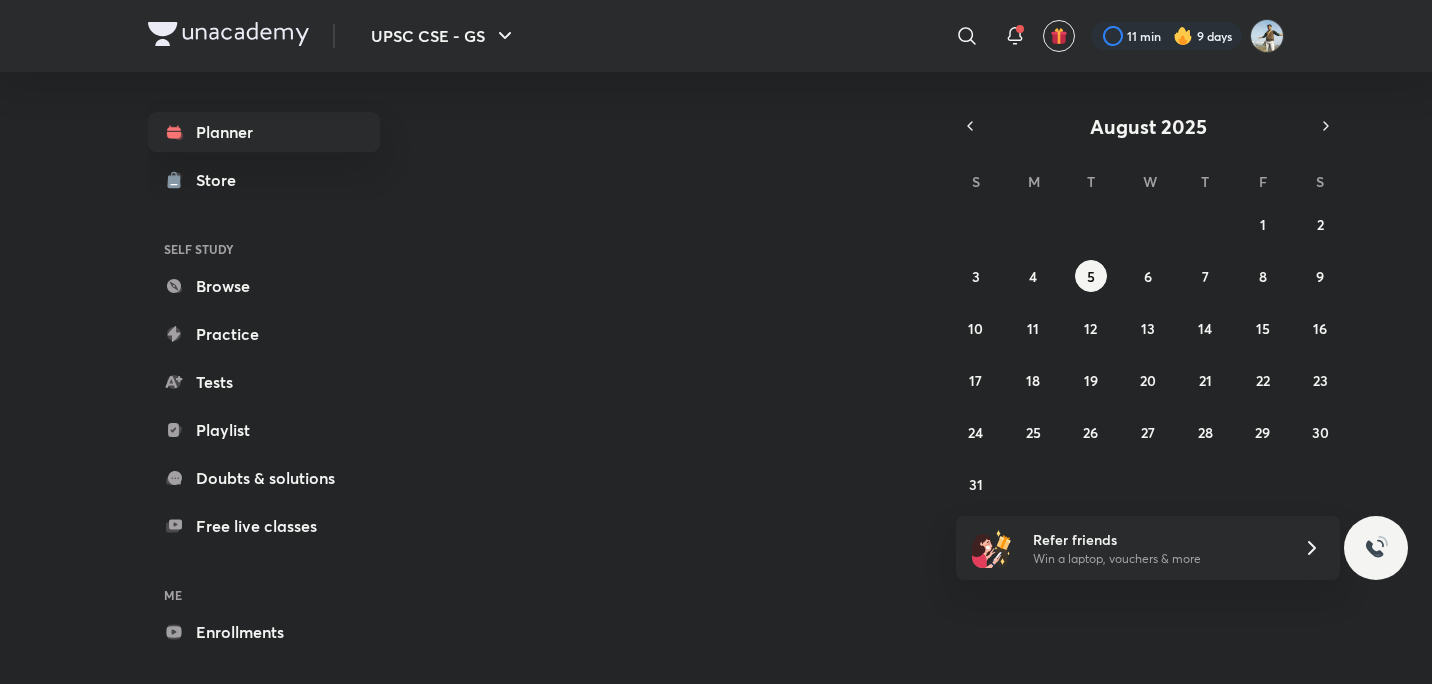 scroll, scrollTop: 0, scrollLeft: 0, axis: both 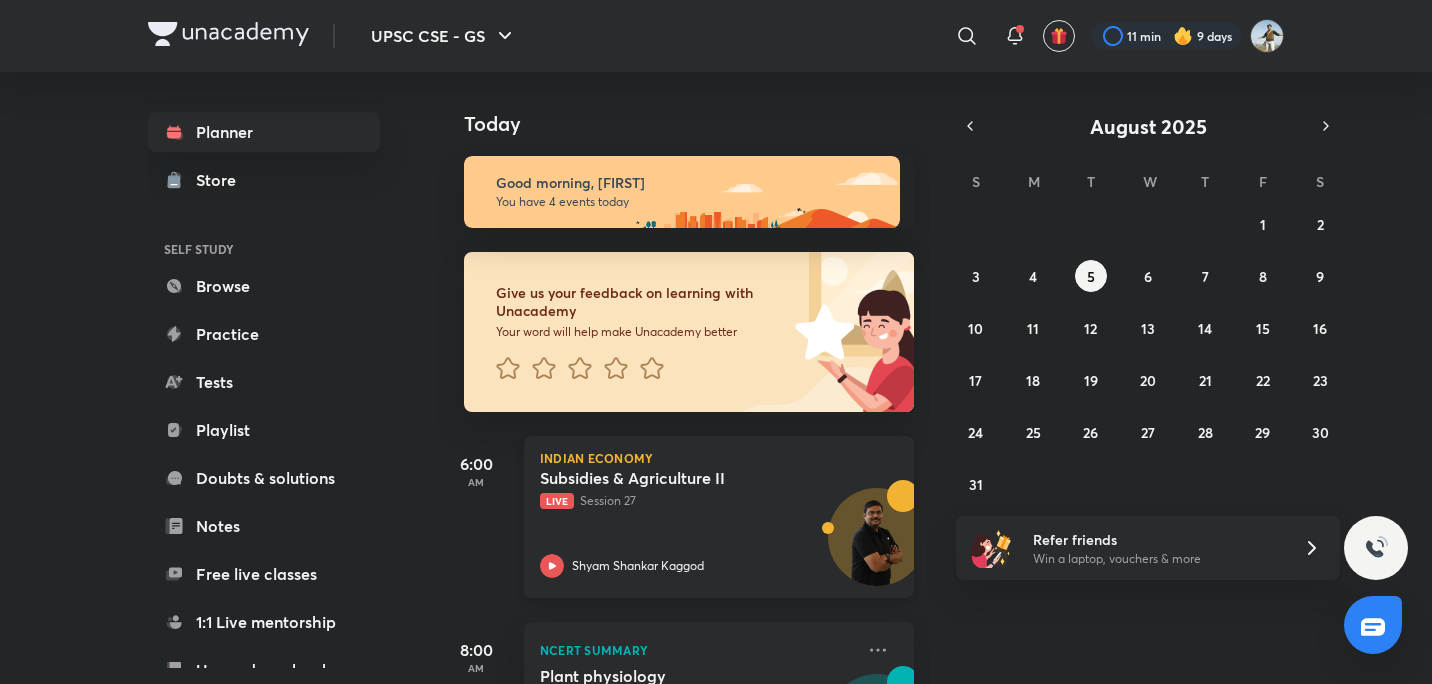 click on "Live Session 27" at bounding box center [697, 501] 